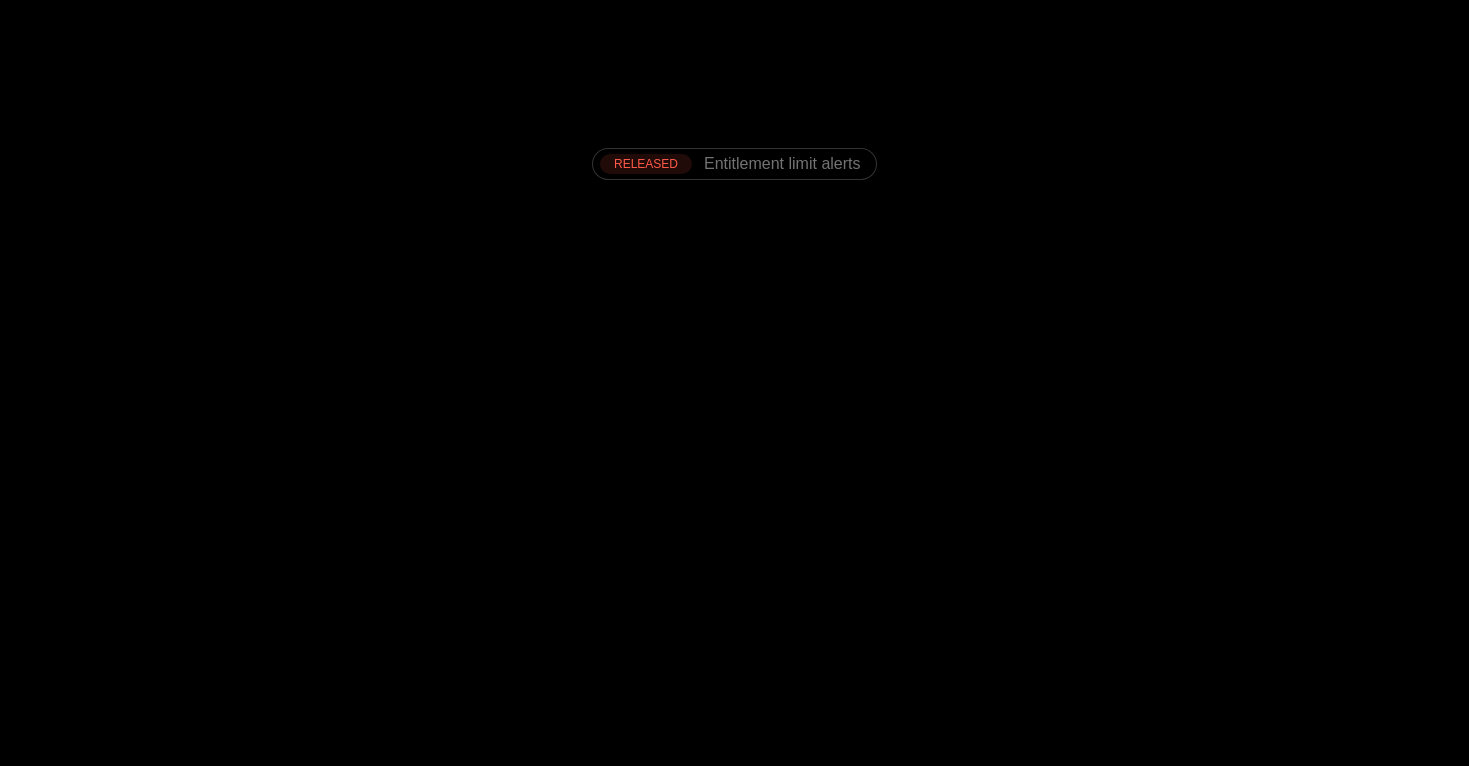 scroll, scrollTop: 0, scrollLeft: 0, axis: both 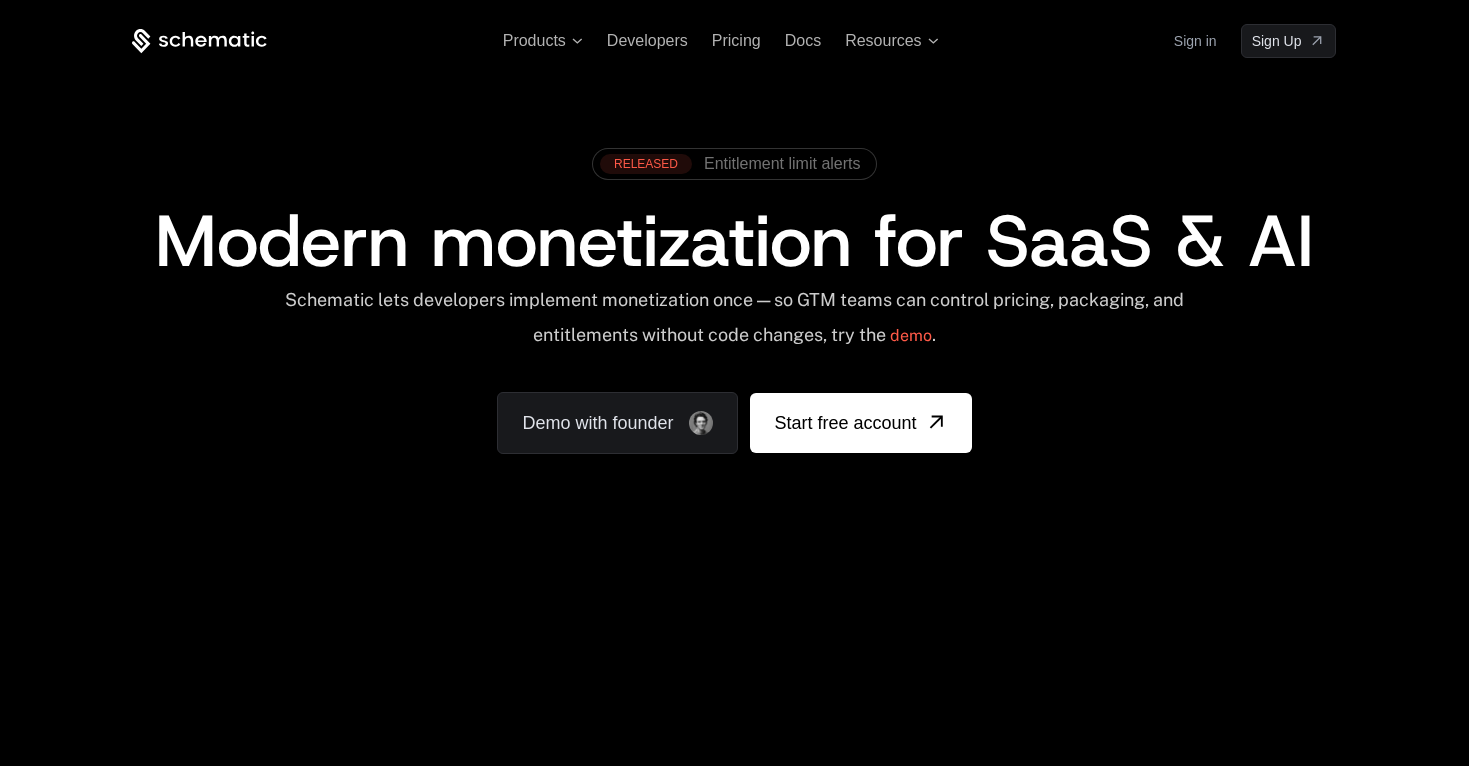 click on "Sign in" at bounding box center [1195, 41] 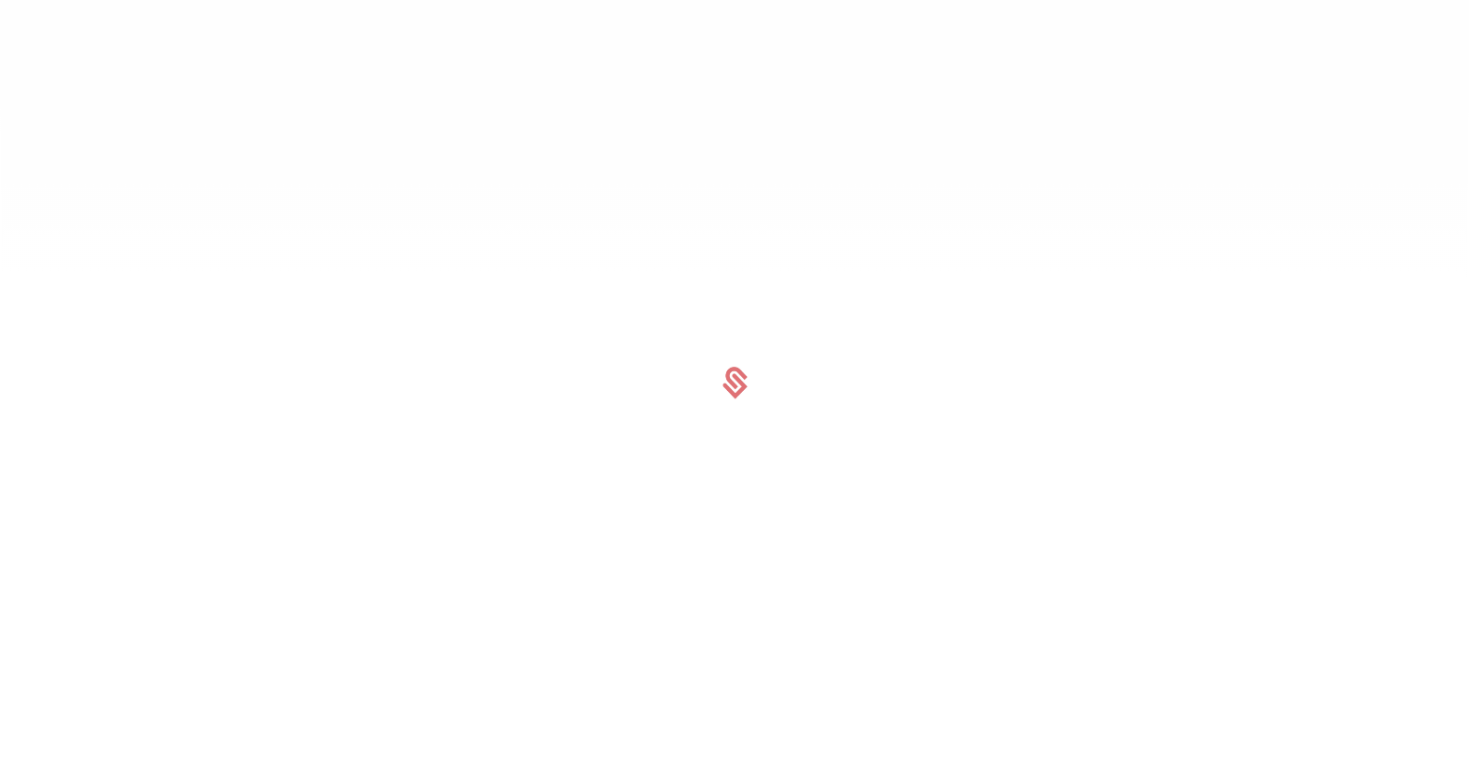 scroll, scrollTop: 0, scrollLeft: 0, axis: both 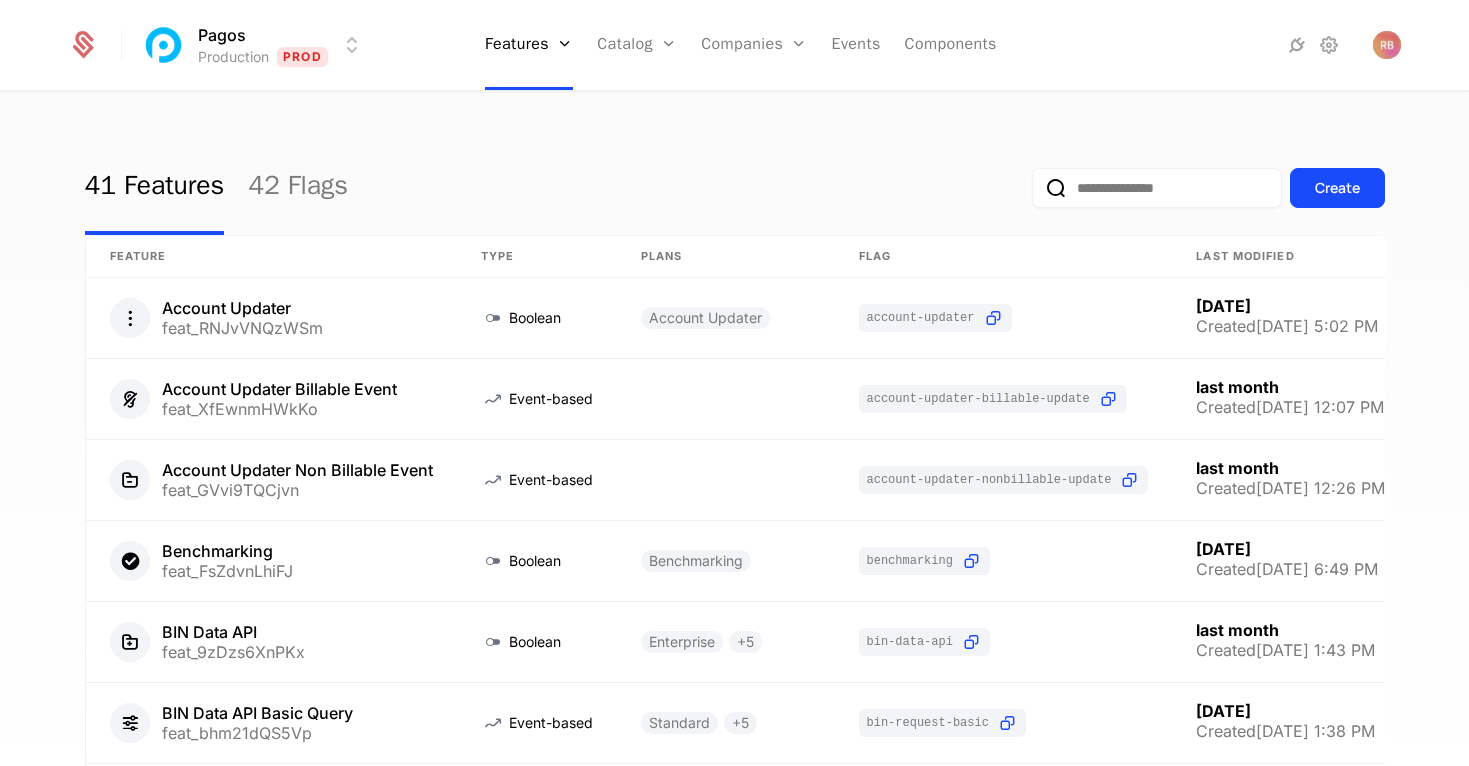 click on "Pagos Production Prod Features Features Flags Catalog Plans Add Ons Configuration Companies Companies Users Events Components 41 Features 42 Flags Create Feature Type Plans Flag Last Modified Account Updater feat_RNJvVNQzWSm Boolean Account Updater account-updater 2 months ago Created  4/4/25, 5:02 PM Account Updater Billable Event feat_XfEwnmHWkKo Event-based account-updater-billable-update last month Created  5/21/25, 12:07 PM Account Updater Non Billable Event feat_GVvi9TQCjvn Event-based account-updater-nonbillable-update last month Created  5/21/25, 12:26 PM Benchmarking feat_FsZdvnLhiFJ Boolean Benchmarking benchmarking 3 months ago Created  3/30/25, 6:49 PM BIN Data API feat_9zDzs6XnPKx Boolean Enterprise + 5 bin-data-api last month Created  5/20/25, 1:43 PM BIN Data API Basic Query feat_bhm21dQS5Vp Event-based Standard + 5 bin-request-basic 2 months ago Created  5/1/25, 1:38 PM BIN Data API Enhanced Query feat_gjMrB8ExHoW Event-based Legacy Enterprise + 3 bin-request-enhanced 2 months ago +" at bounding box center [734, 383] 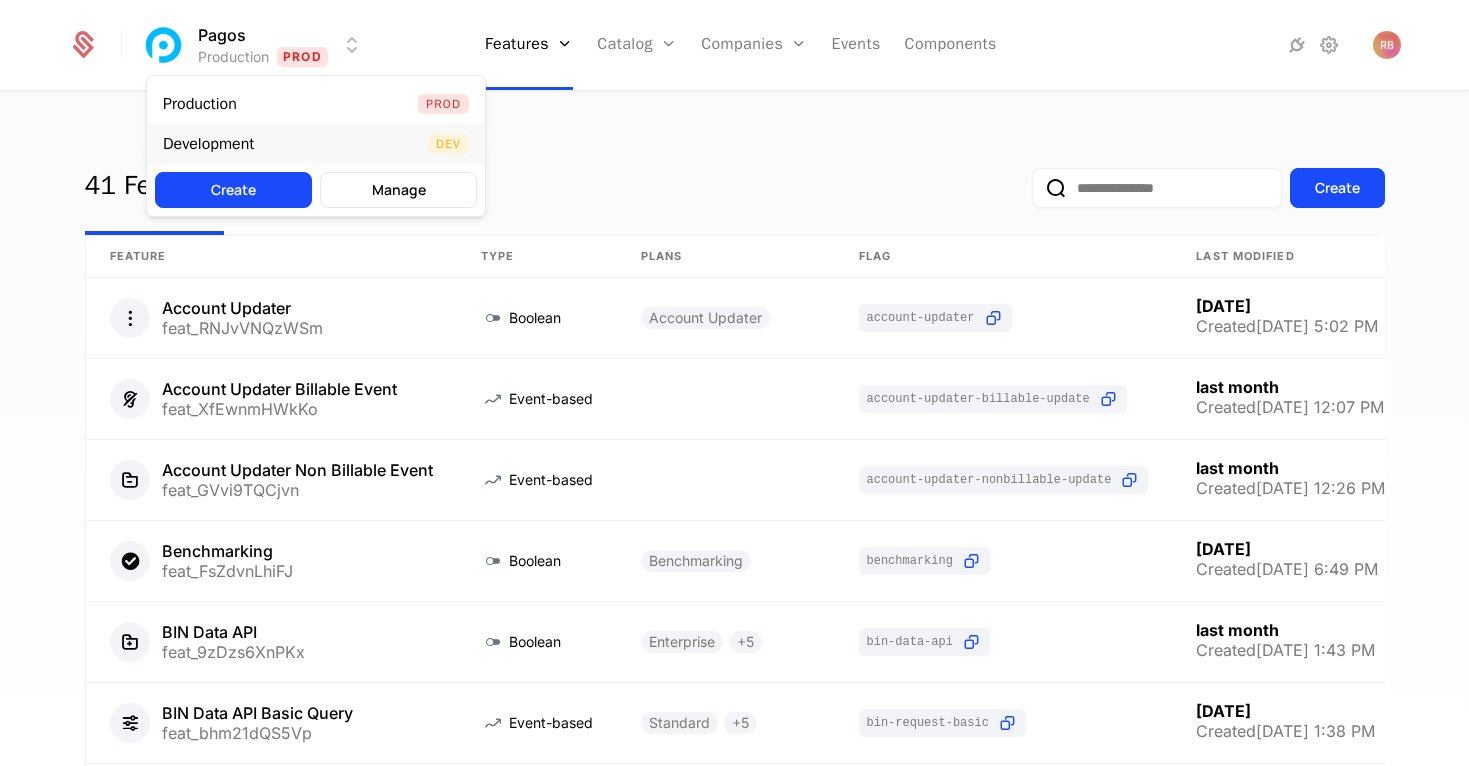 click on "Development Dev" at bounding box center (316, 144) 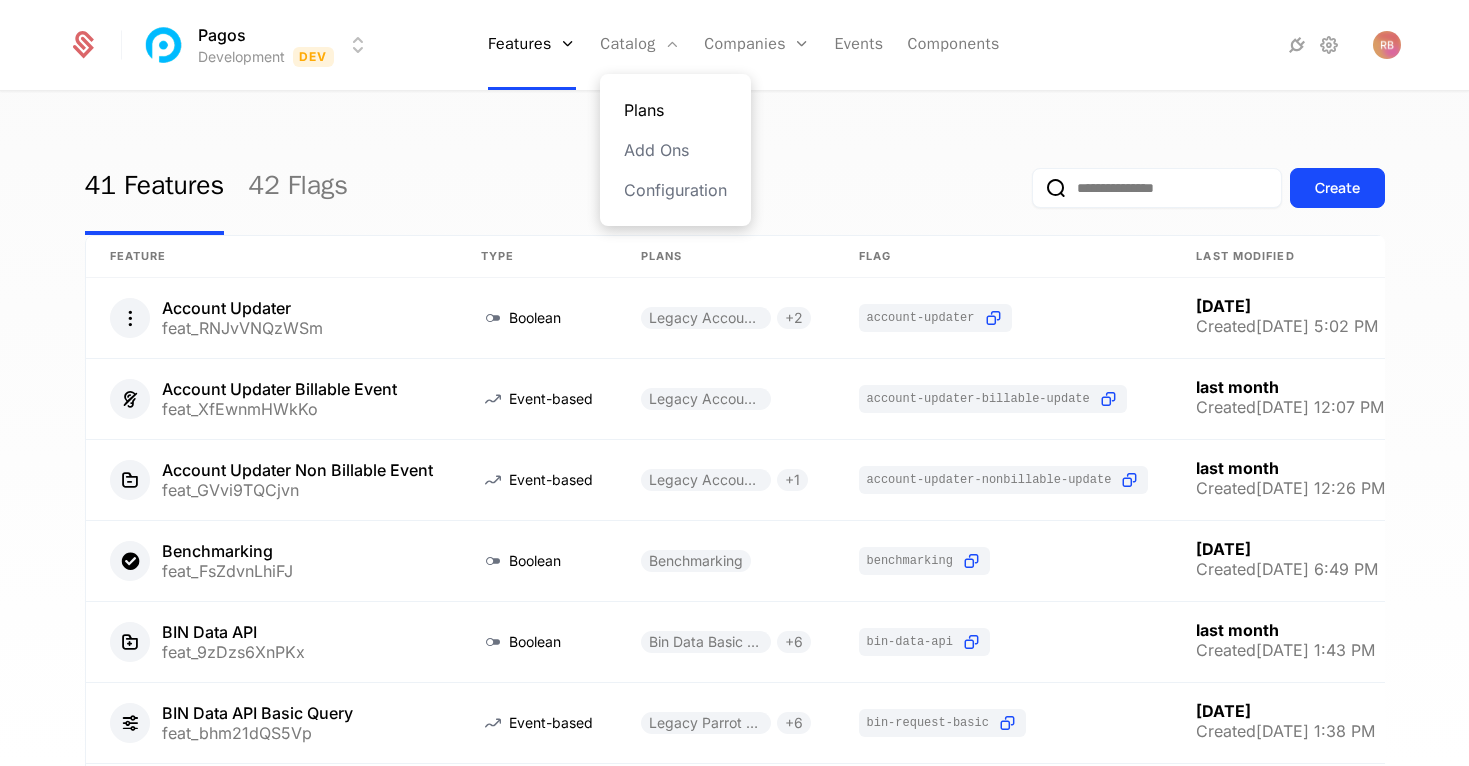 click on "Plans" at bounding box center [675, 110] 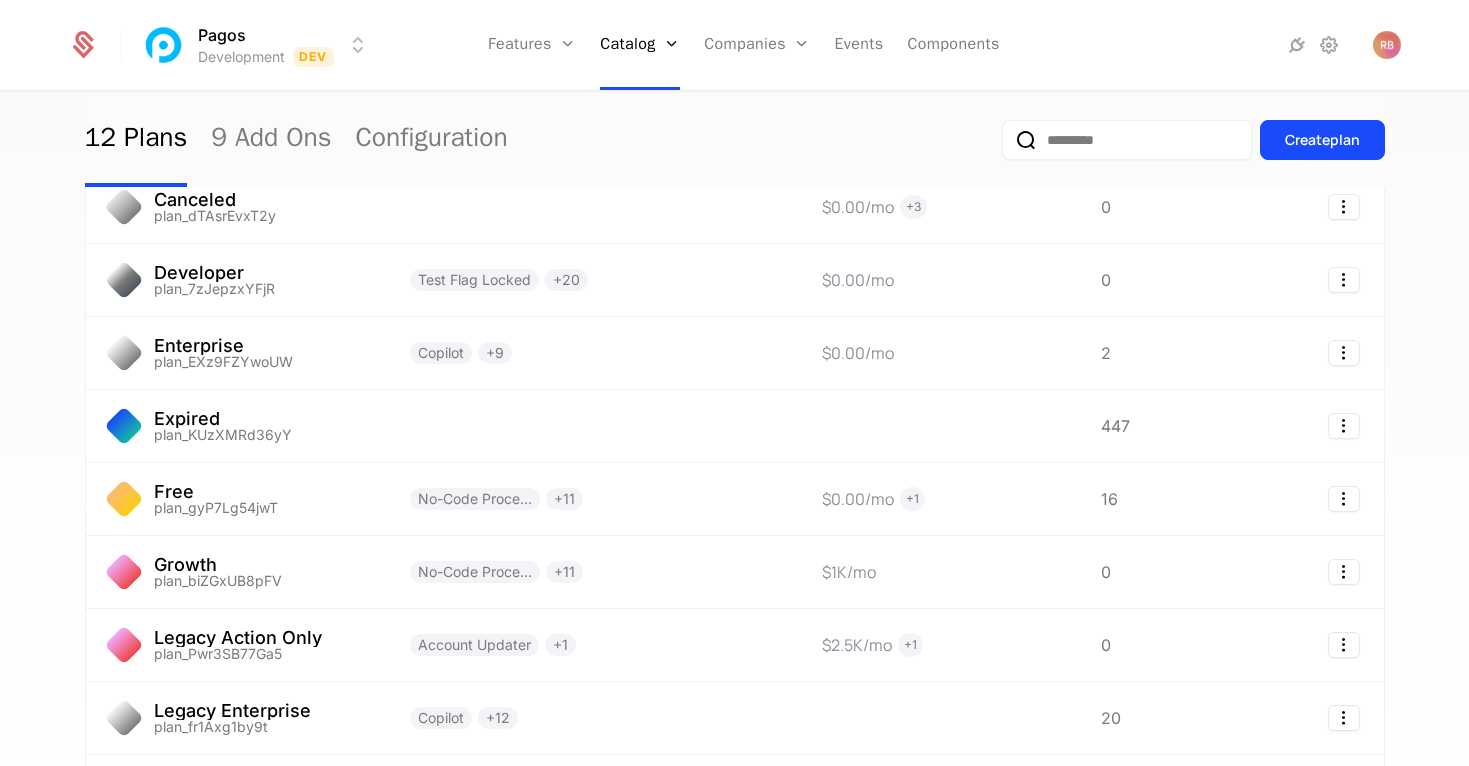 scroll, scrollTop: 293, scrollLeft: 0, axis: vertical 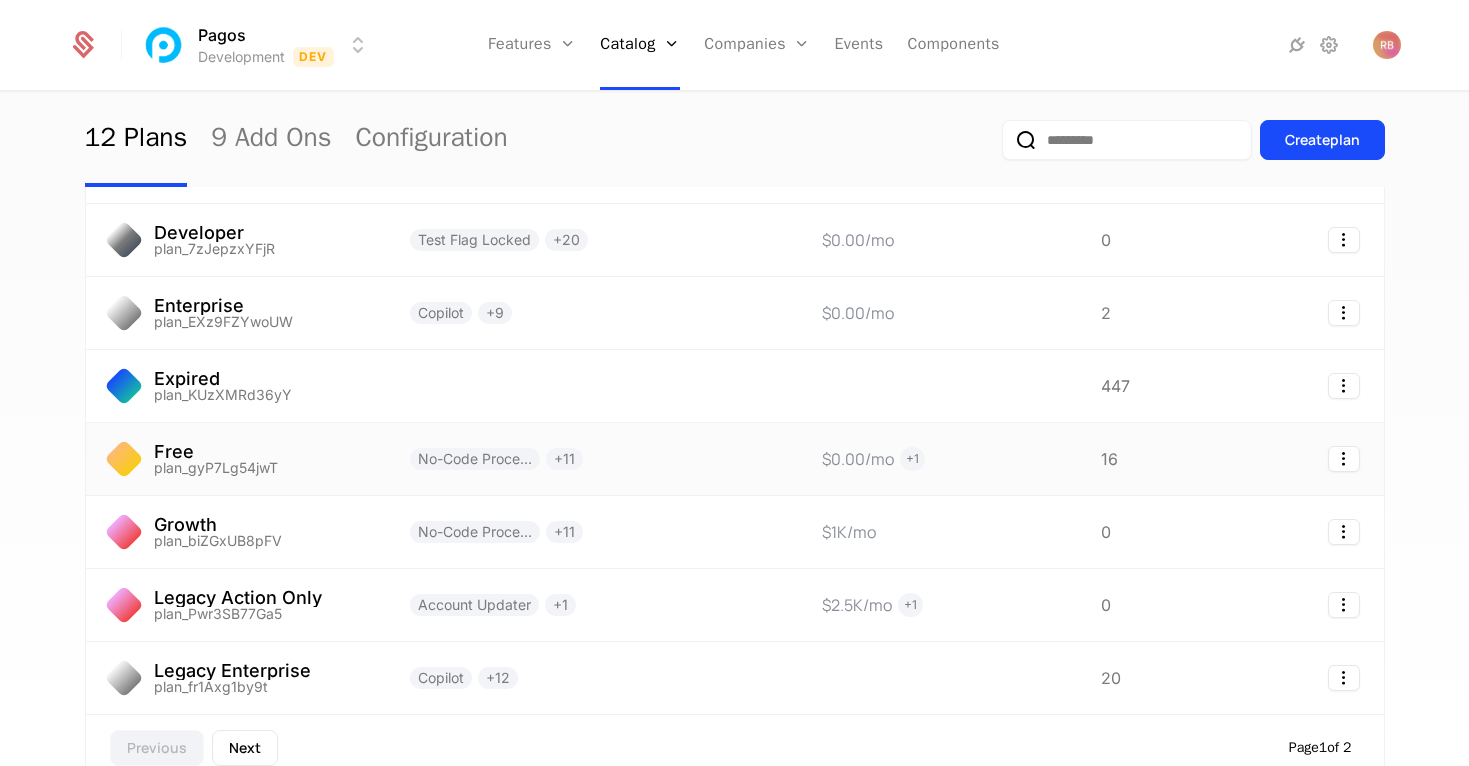 click on "plan_gyP7Lg54jwT" at bounding box center (216, 468) 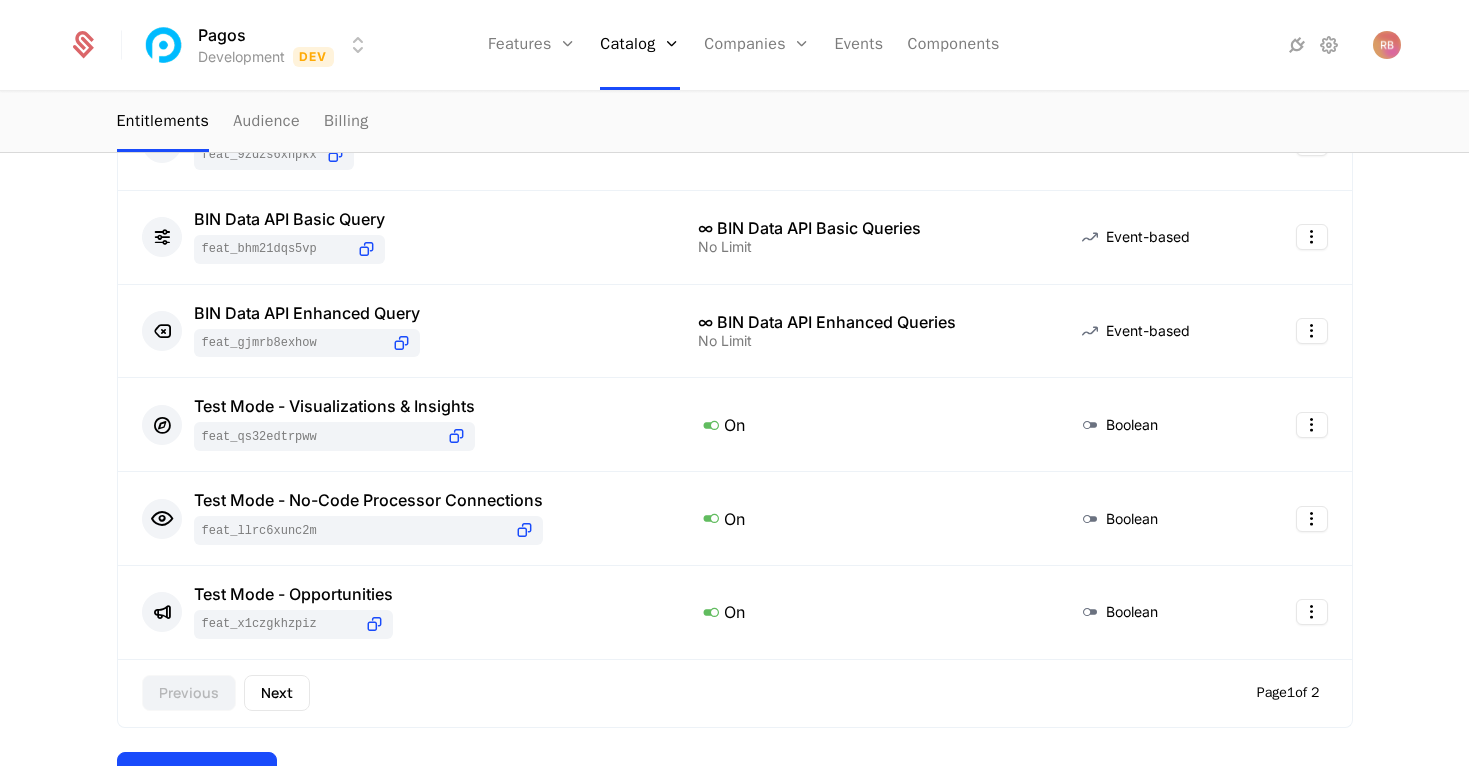 scroll, scrollTop: 937, scrollLeft: 0, axis: vertical 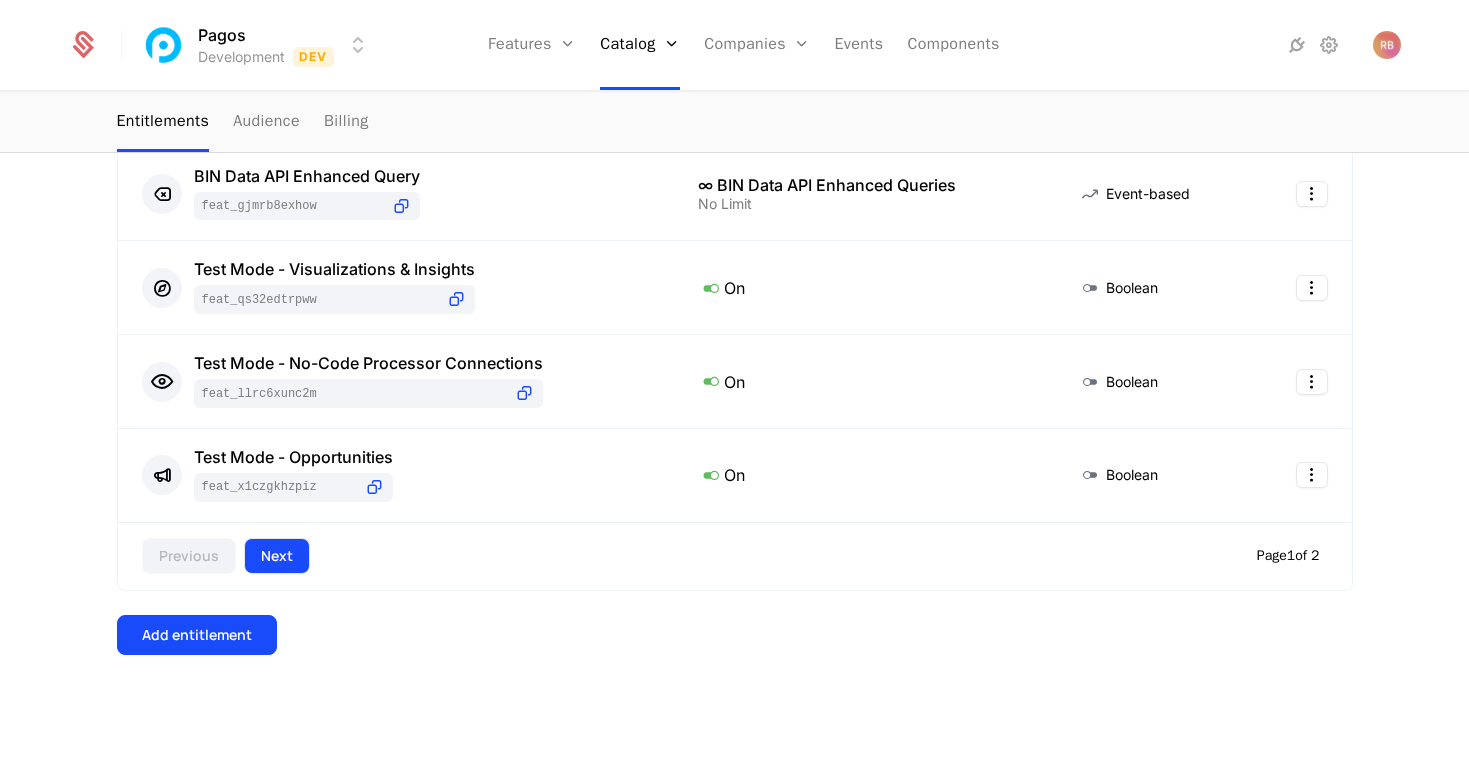 click on "Next" at bounding box center (277, 556) 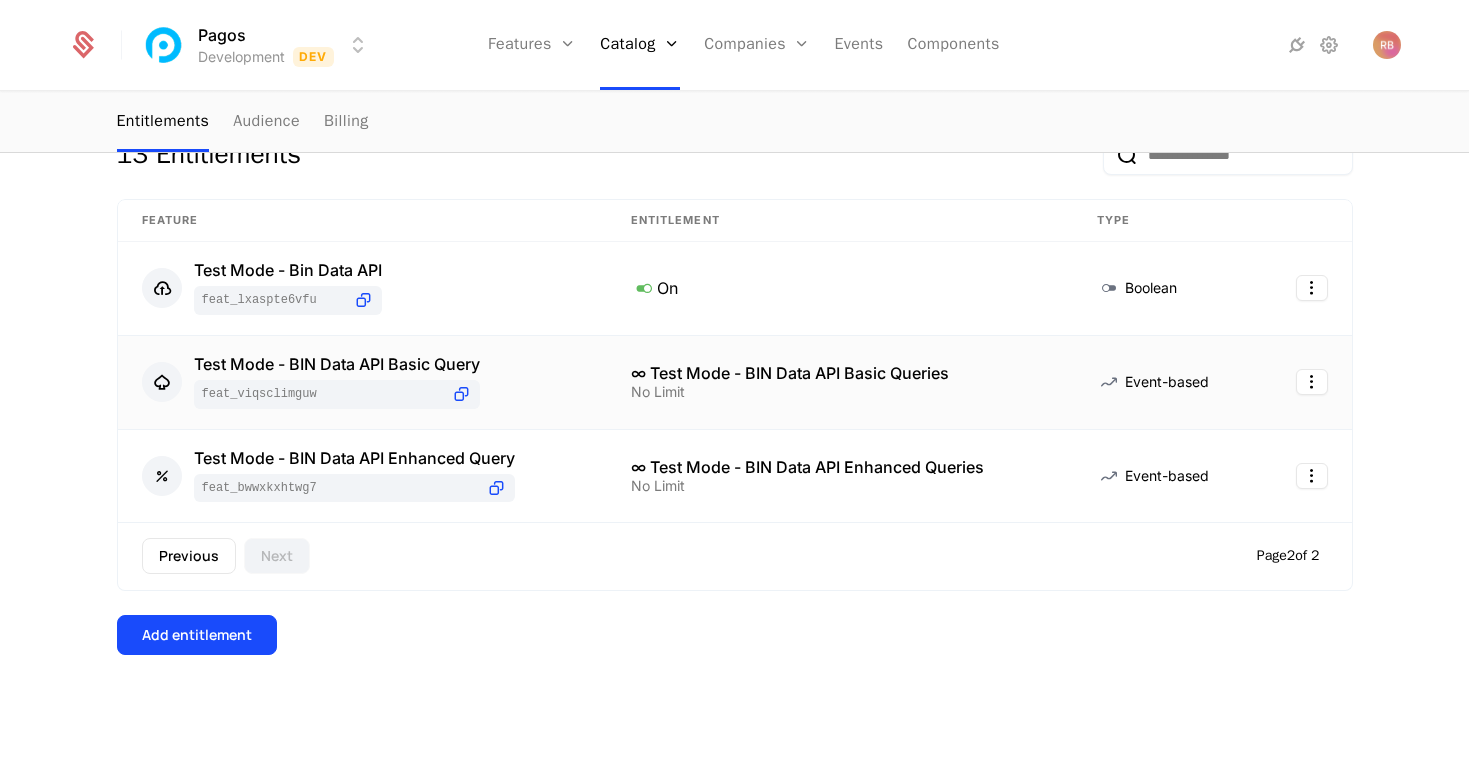 scroll, scrollTop: 280, scrollLeft: 0, axis: vertical 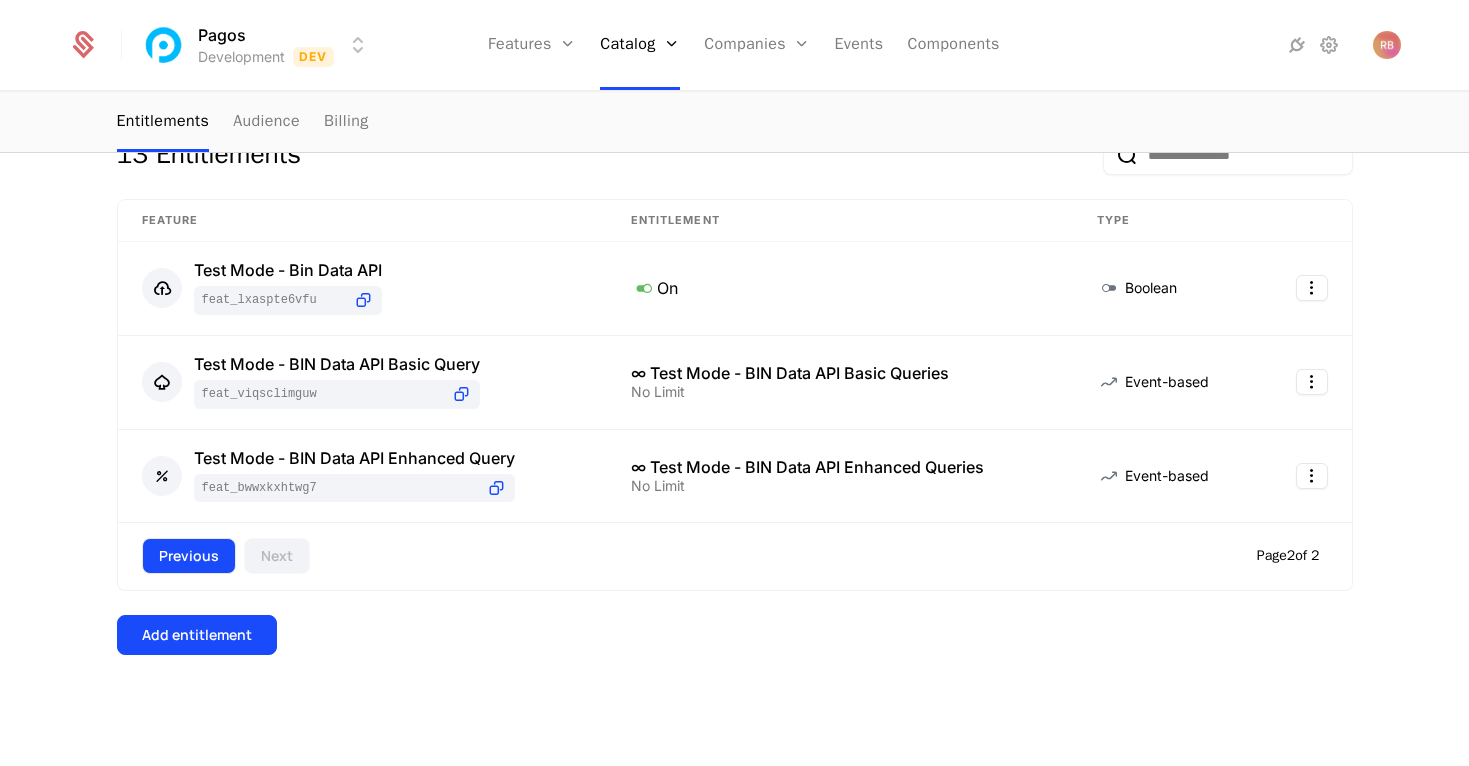 click on "Previous" at bounding box center [189, 556] 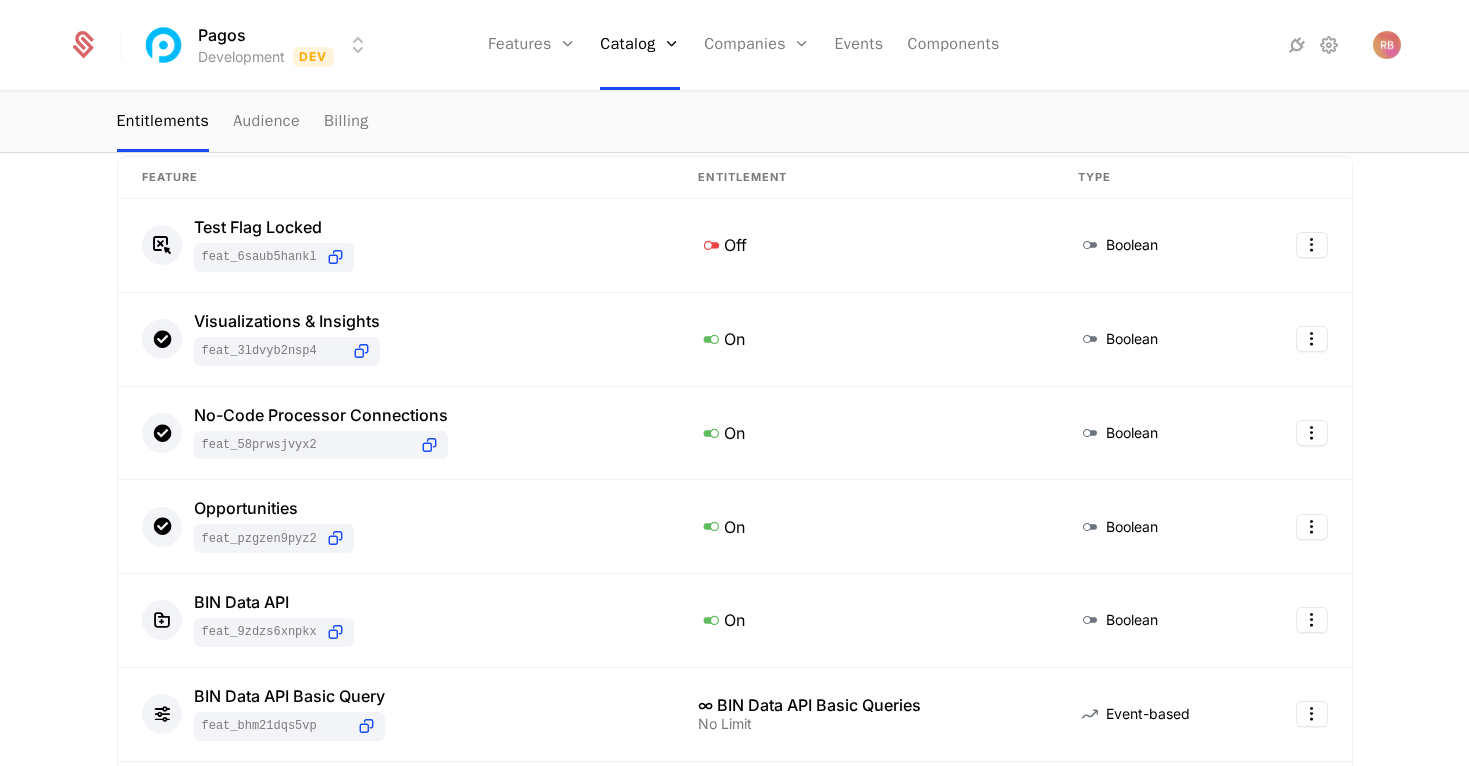 scroll, scrollTop: 326, scrollLeft: 0, axis: vertical 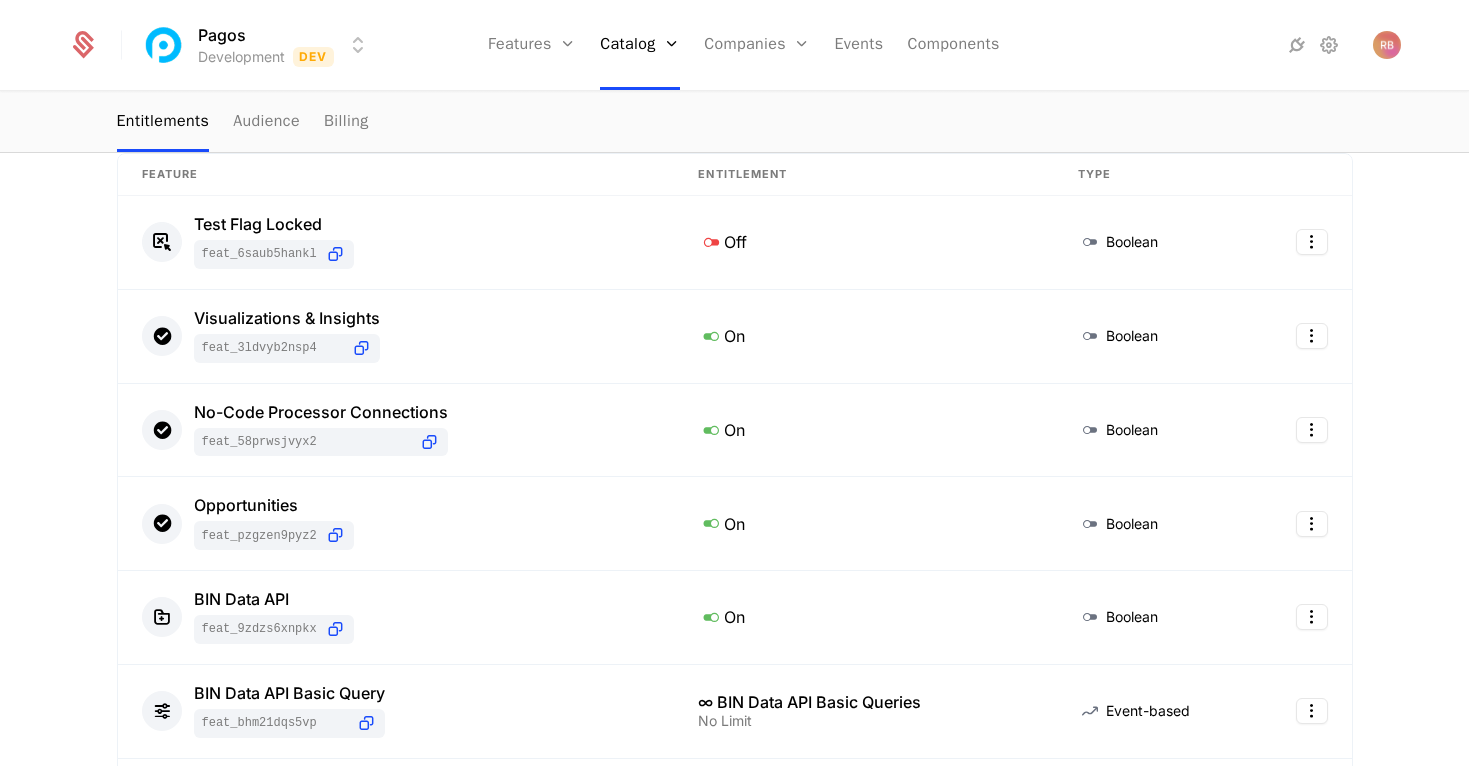 click on "13 Entitlements Feature Entitlement Type Test Flag Locked feat_6SAuB5haNkL Off Boolean Visualizations & Insights  feat_3LDVYB2nSP4 On Boolean No-Code Processor Connections feat_58pRWSjVYX2 On Boolean Opportunities feat_PzgzeN9pyZ2 On Boolean BIN Data API feat_9zDzs6XnPKx On Boolean BIN Data API Basic Query feat_bhm21dQS5Vp ∞
BIN Data API Basic Queries No Limit Event-based BIN Data API Enhanced Query feat_gjMrB8ExHoW ∞
BIN Data API Enhanced Queries No Limit Event-based Test Mode - Visualizations & Insights feat_QS32EdTRPWw On Boolean Test Mode - No-Code Processor Connections feat_LLrc6xUNc2M On Boolean Test Mode - Opportunities feat_X1cZGKHzpiZ On Boolean Previous Next Page  1  of   2 Add entitlement" at bounding box center [734, 709] 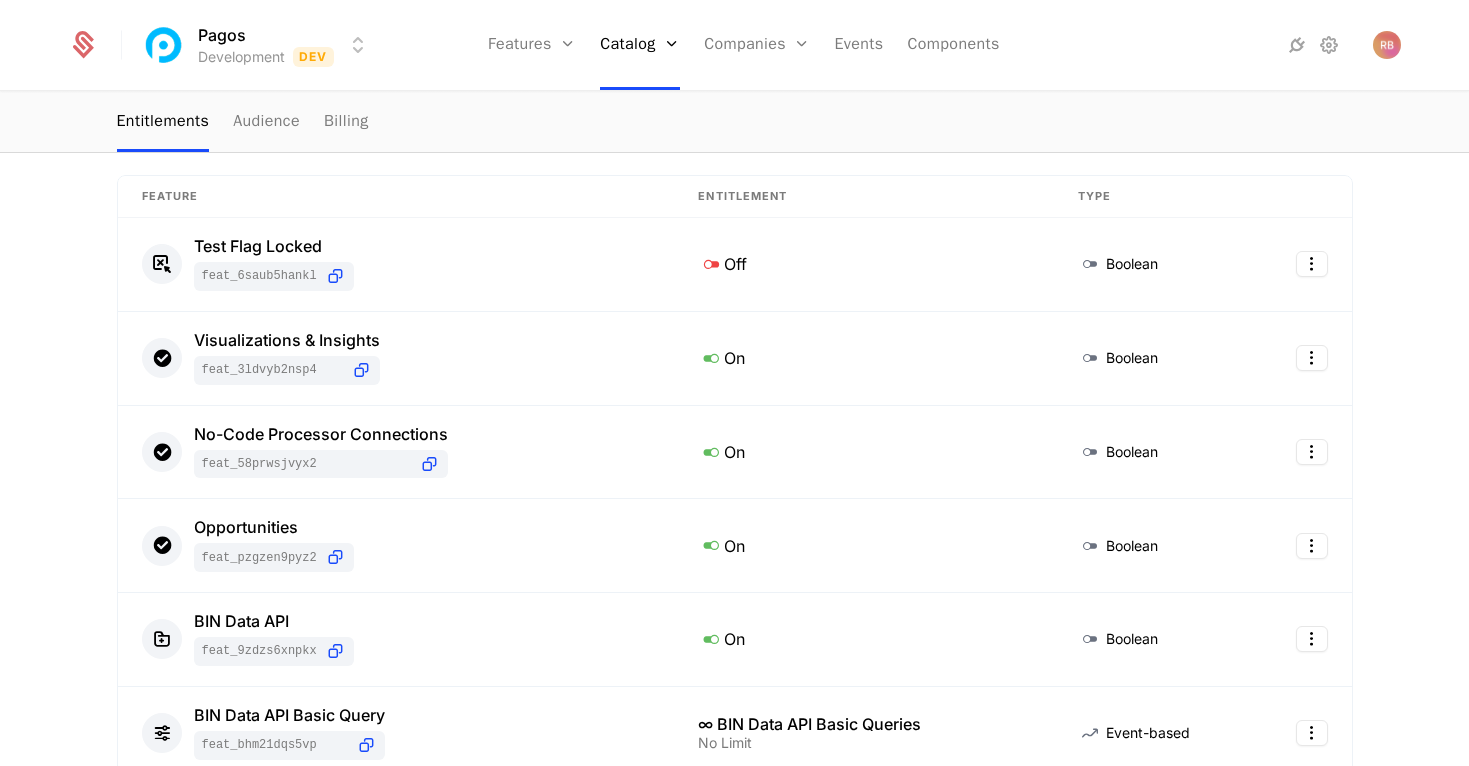 scroll, scrollTop: 307, scrollLeft: 0, axis: vertical 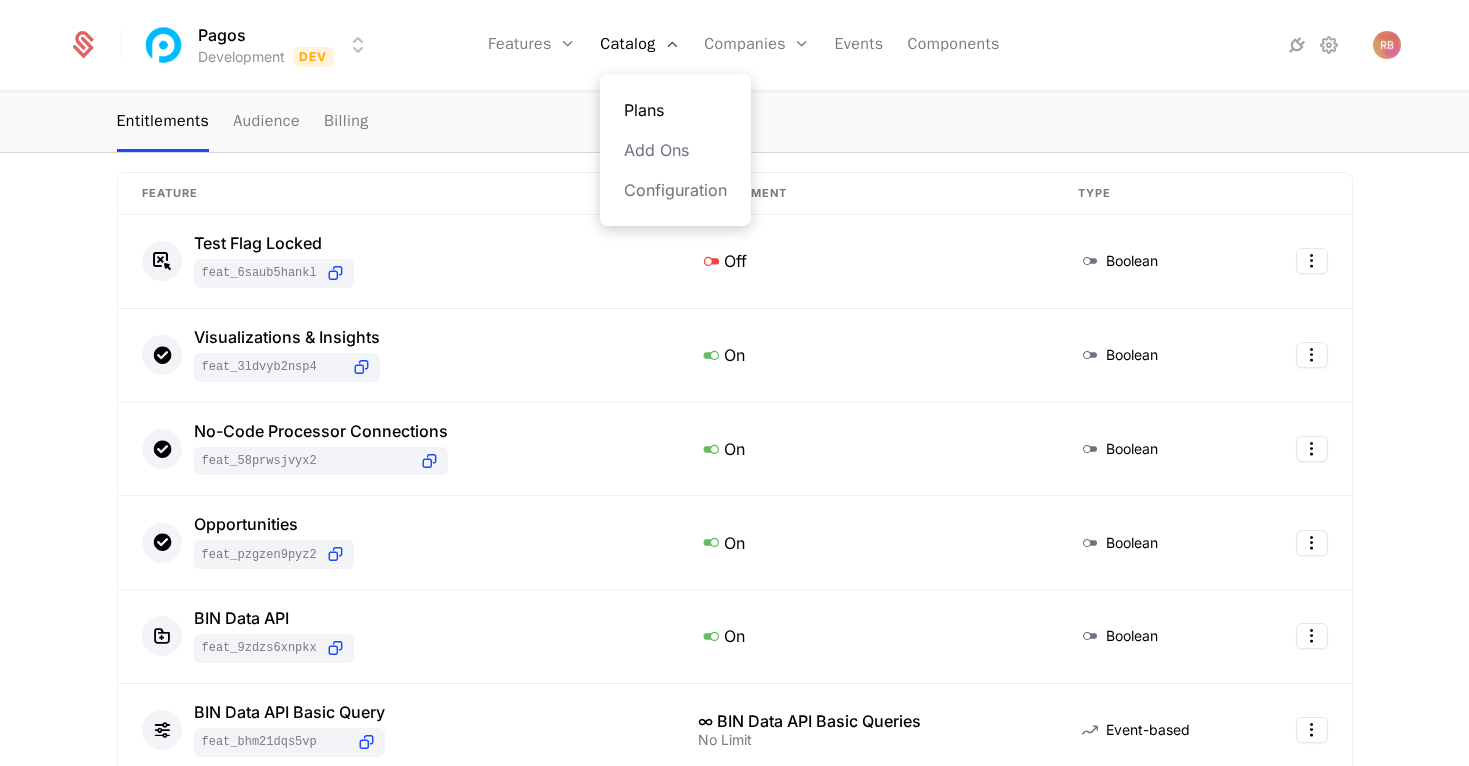 click on "Plans" at bounding box center (675, 110) 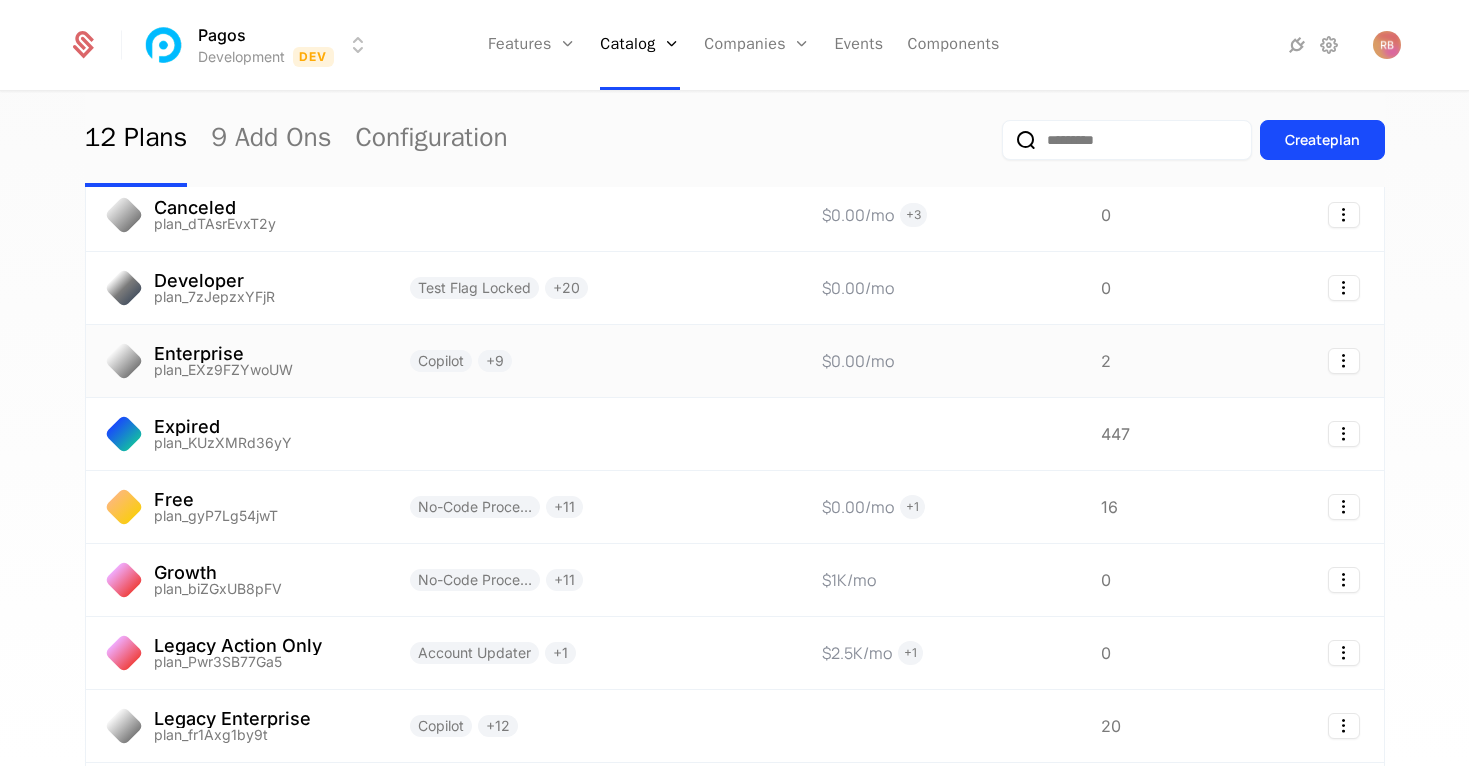 scroll, scrollTop: 299, scrollLeft: 0, axis: vertical 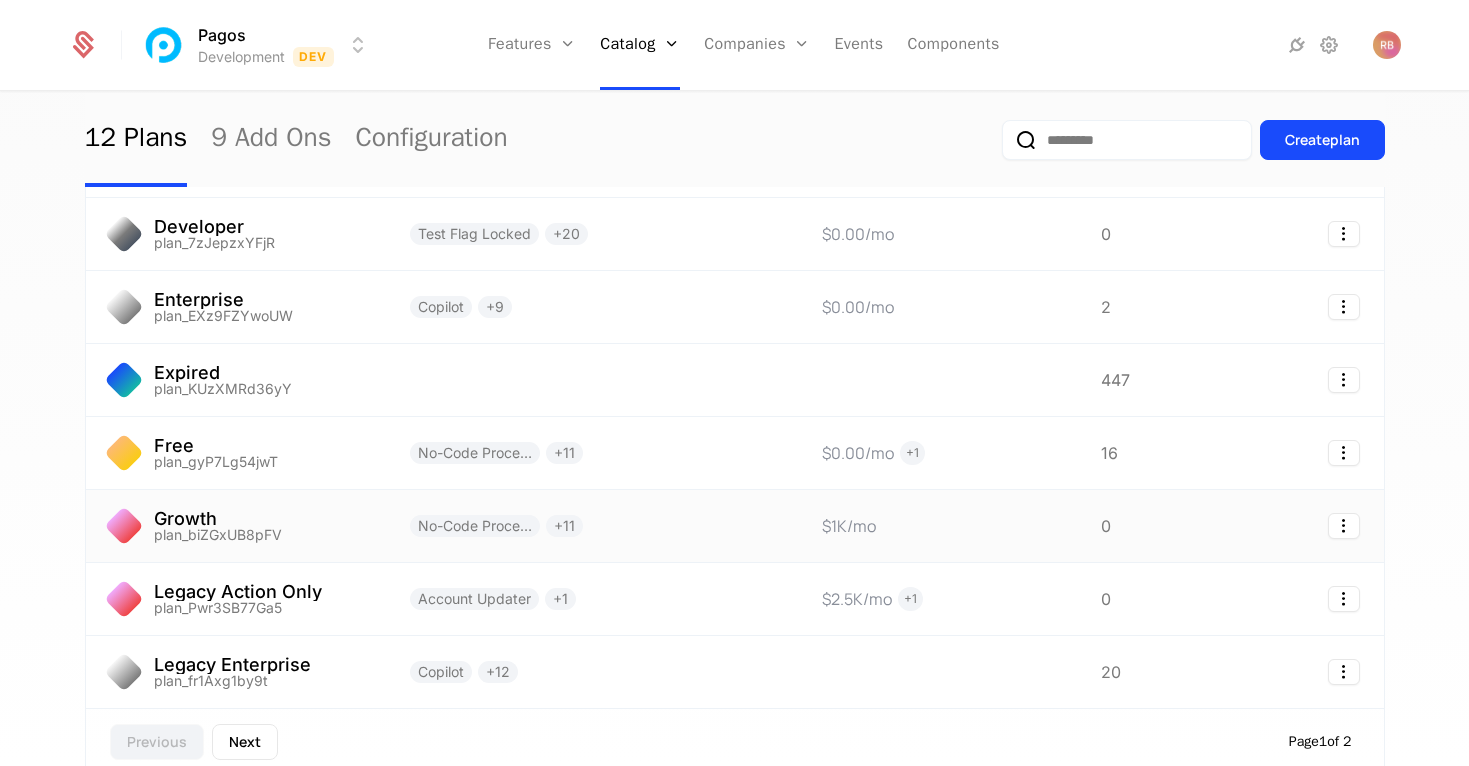 click on "Growth" at bounding box center [218, 519] 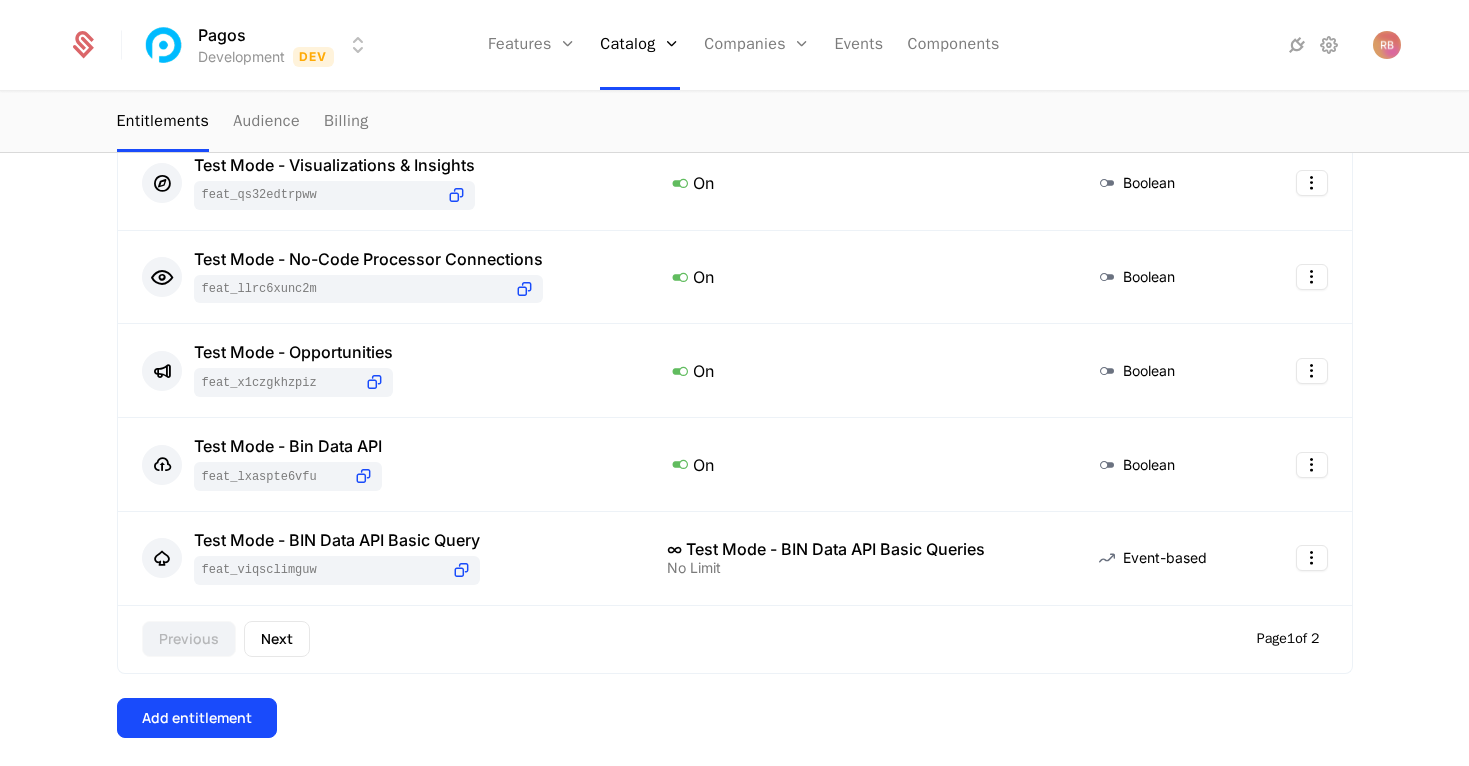 scroll, scrollTop: 807, scrollLeft: 0, axis: vertical 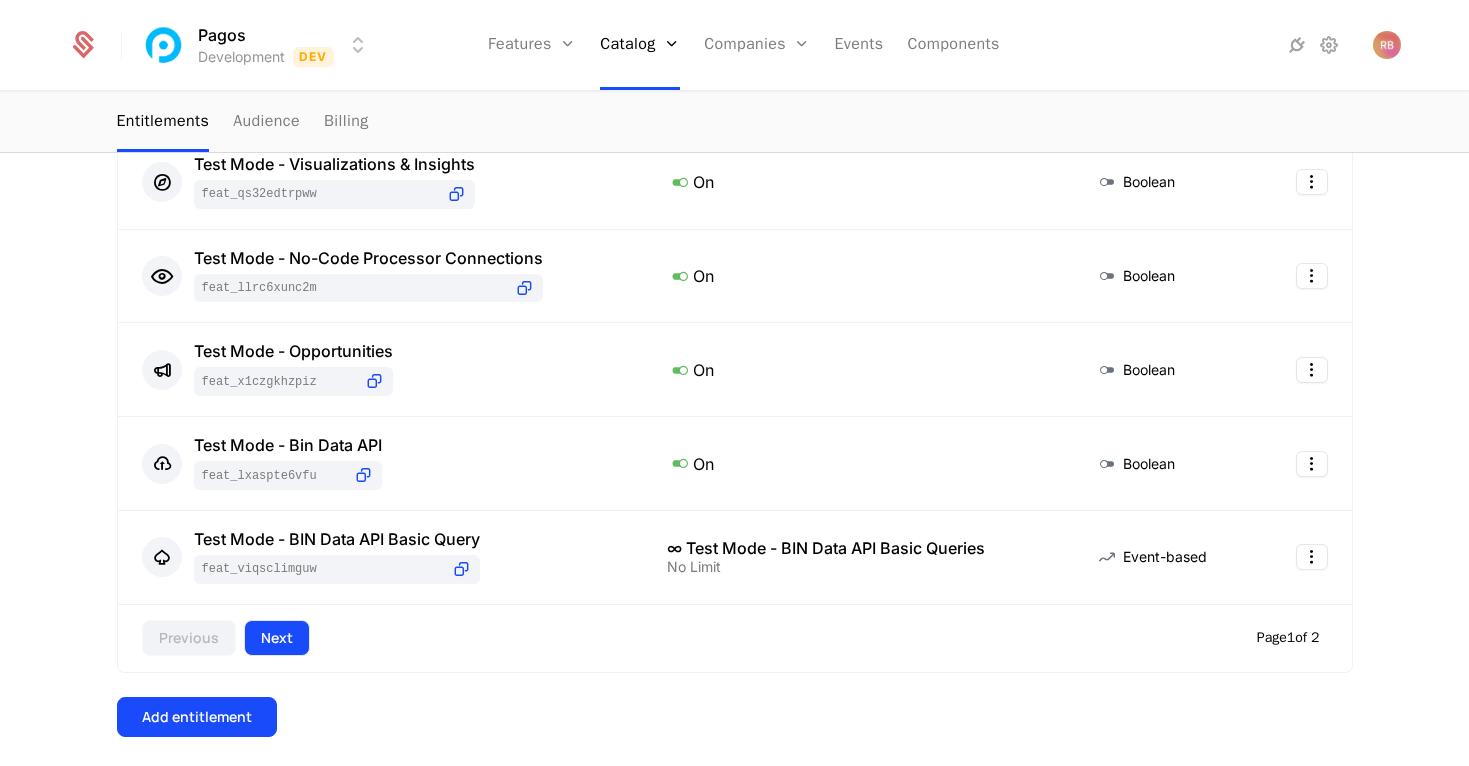 click on "Next" at bounding box center (277, 638) 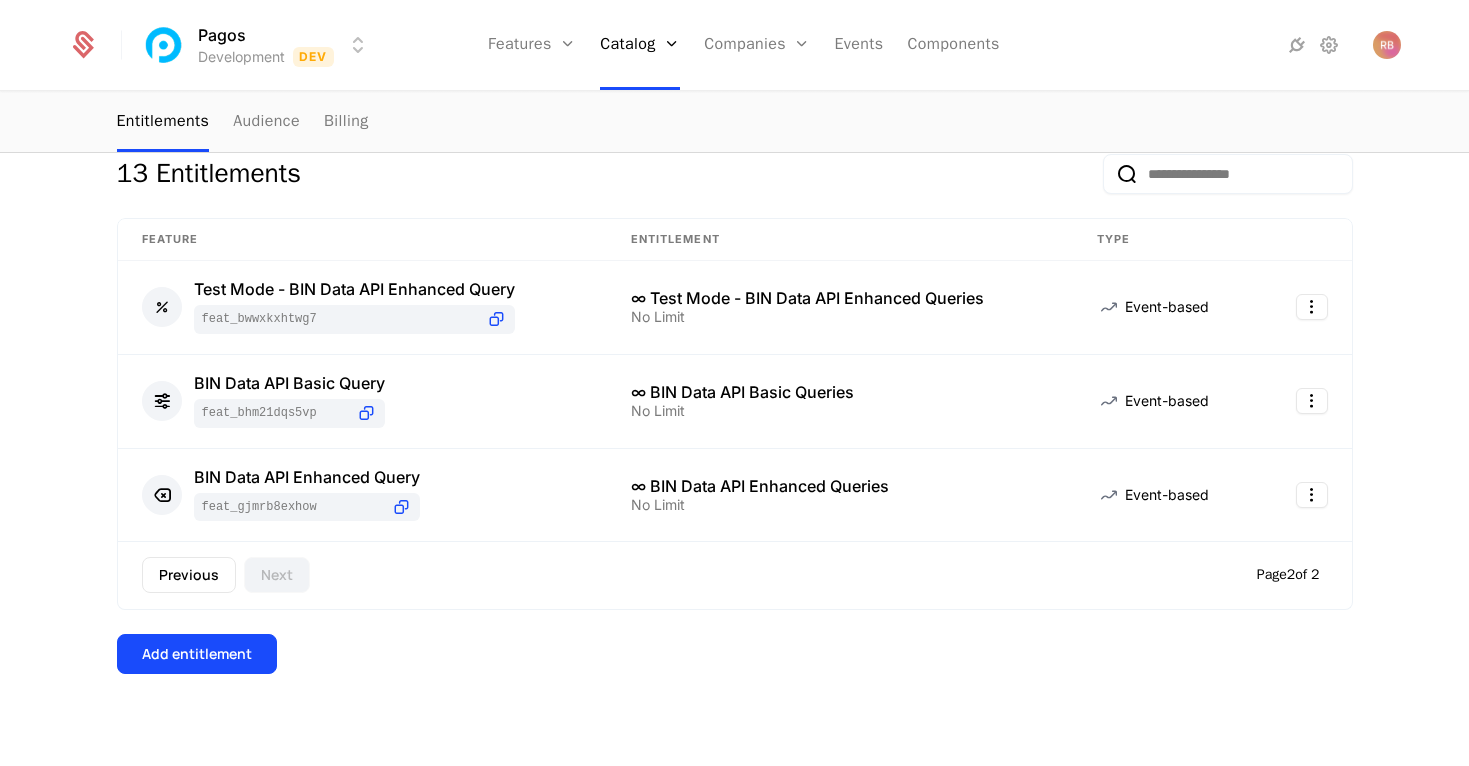 scroll, scrollTop: 206, scrollLeft: 0, axis: vertical 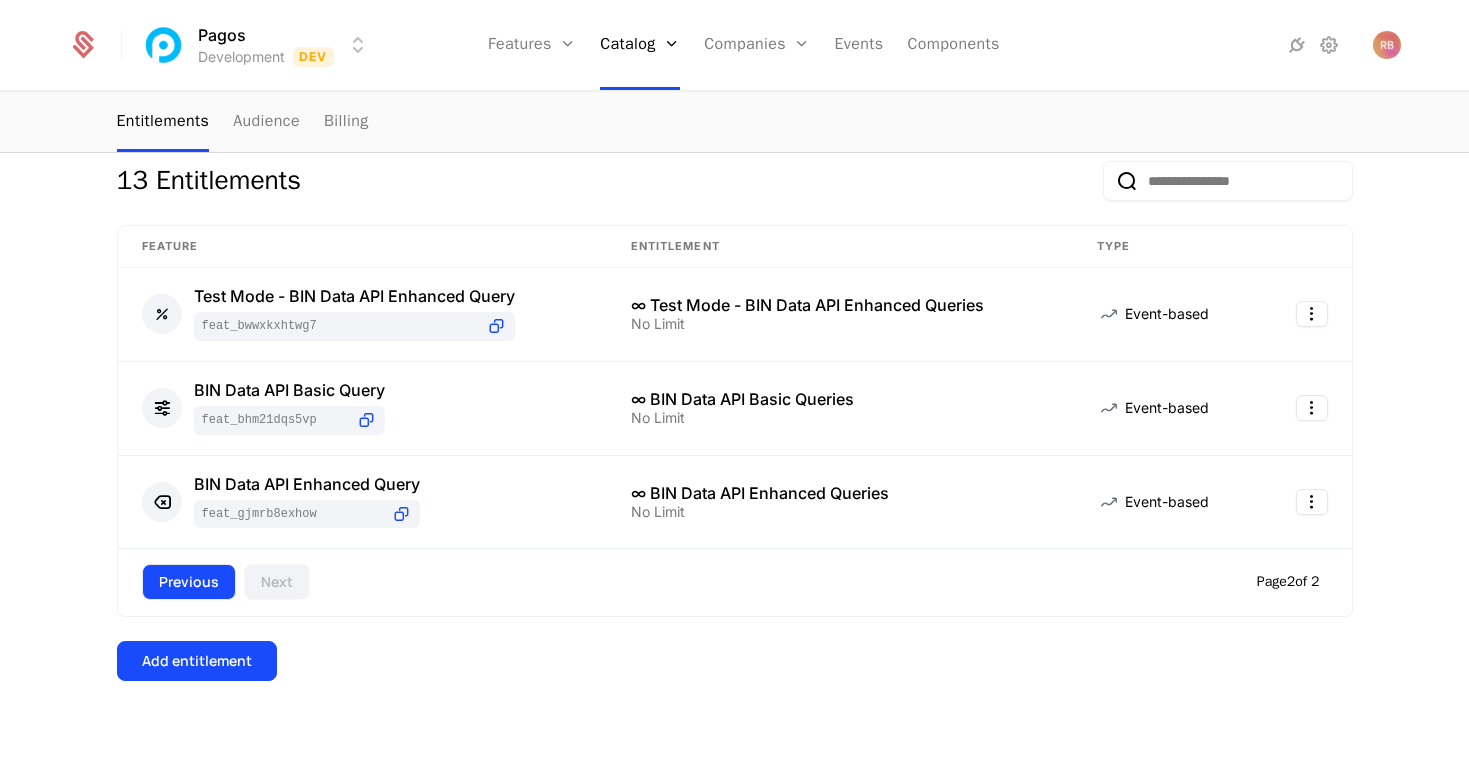 click on "Previous" at bounding box center [189, 582] 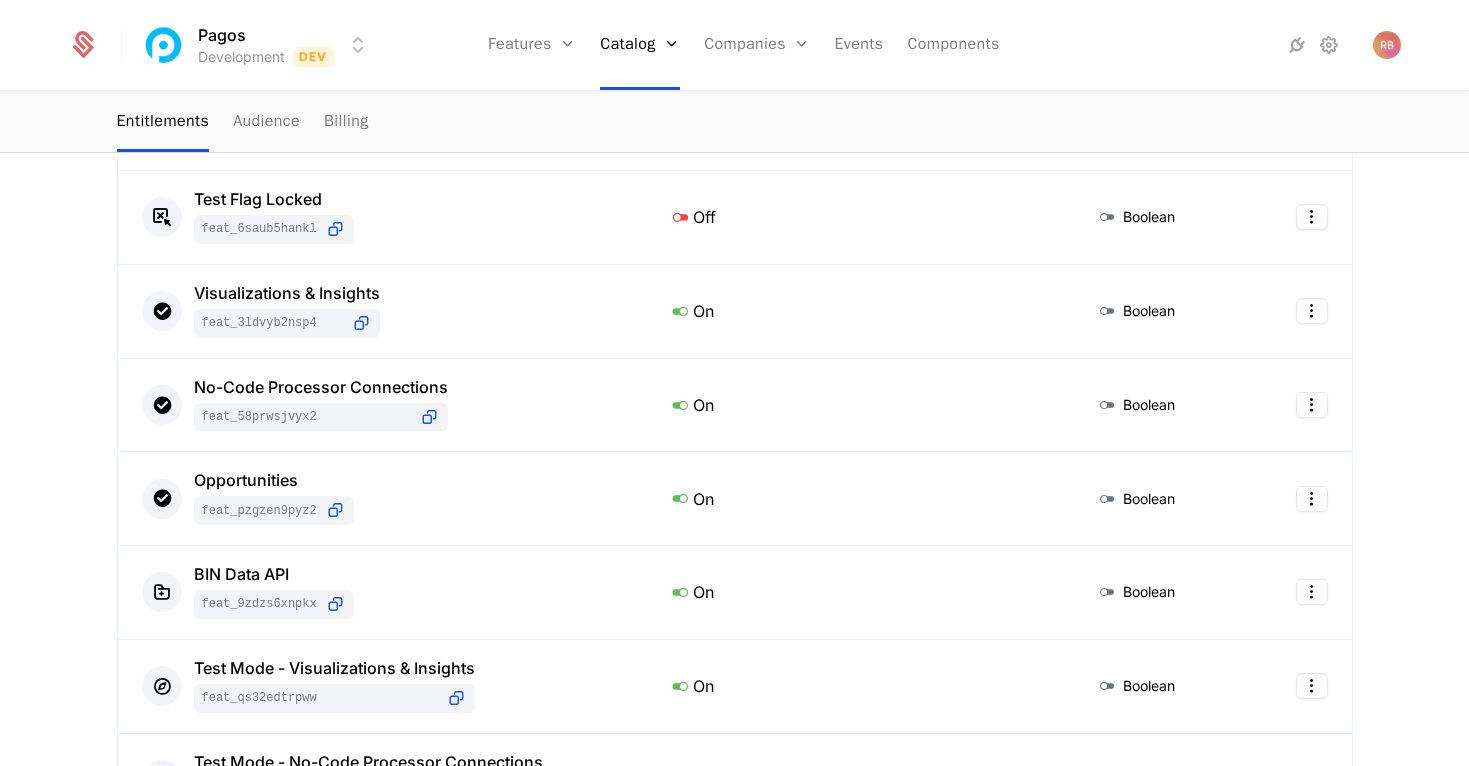 scroll, scrollTop: 257, scrollLeft: 0, axis: vertical 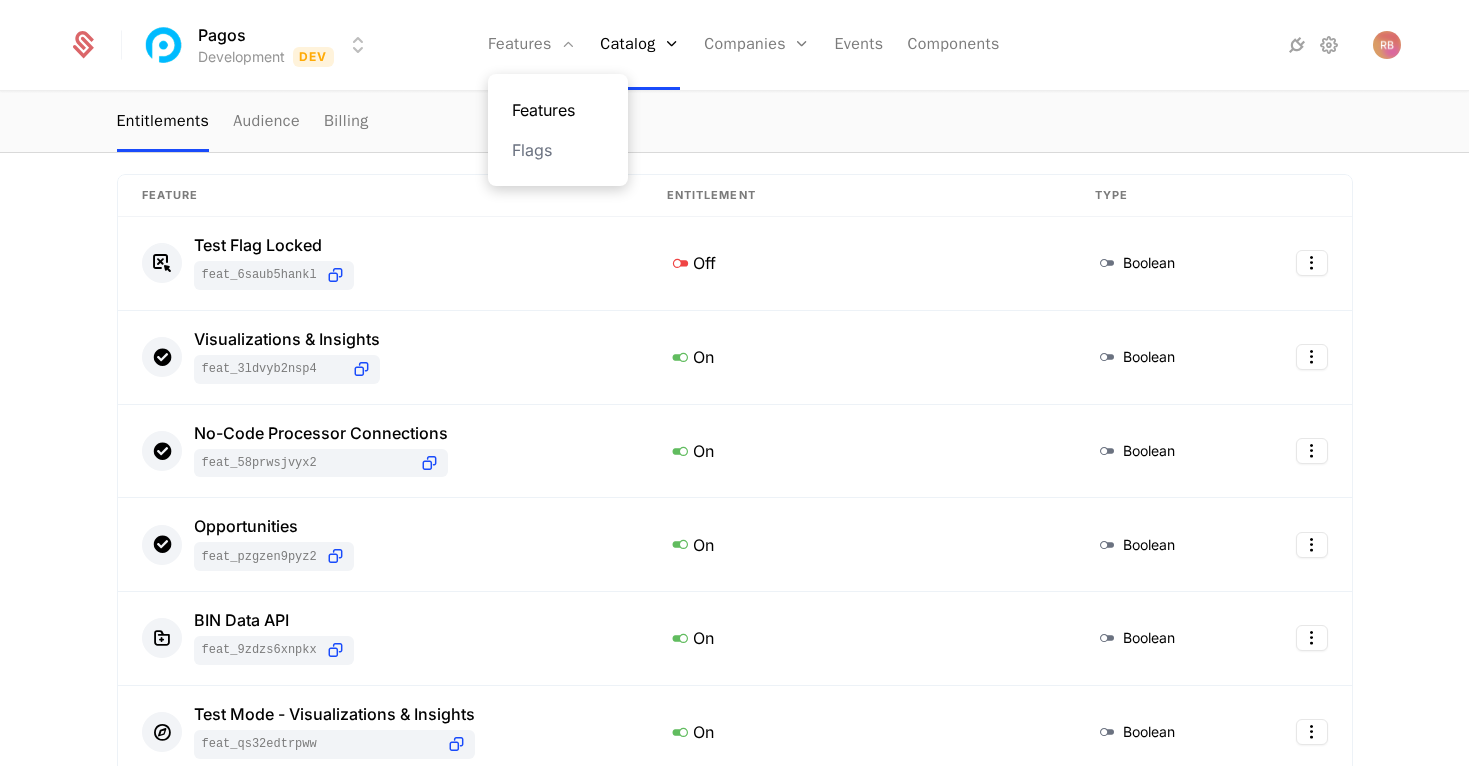 click on "Features" at bounding box center [558, 110] 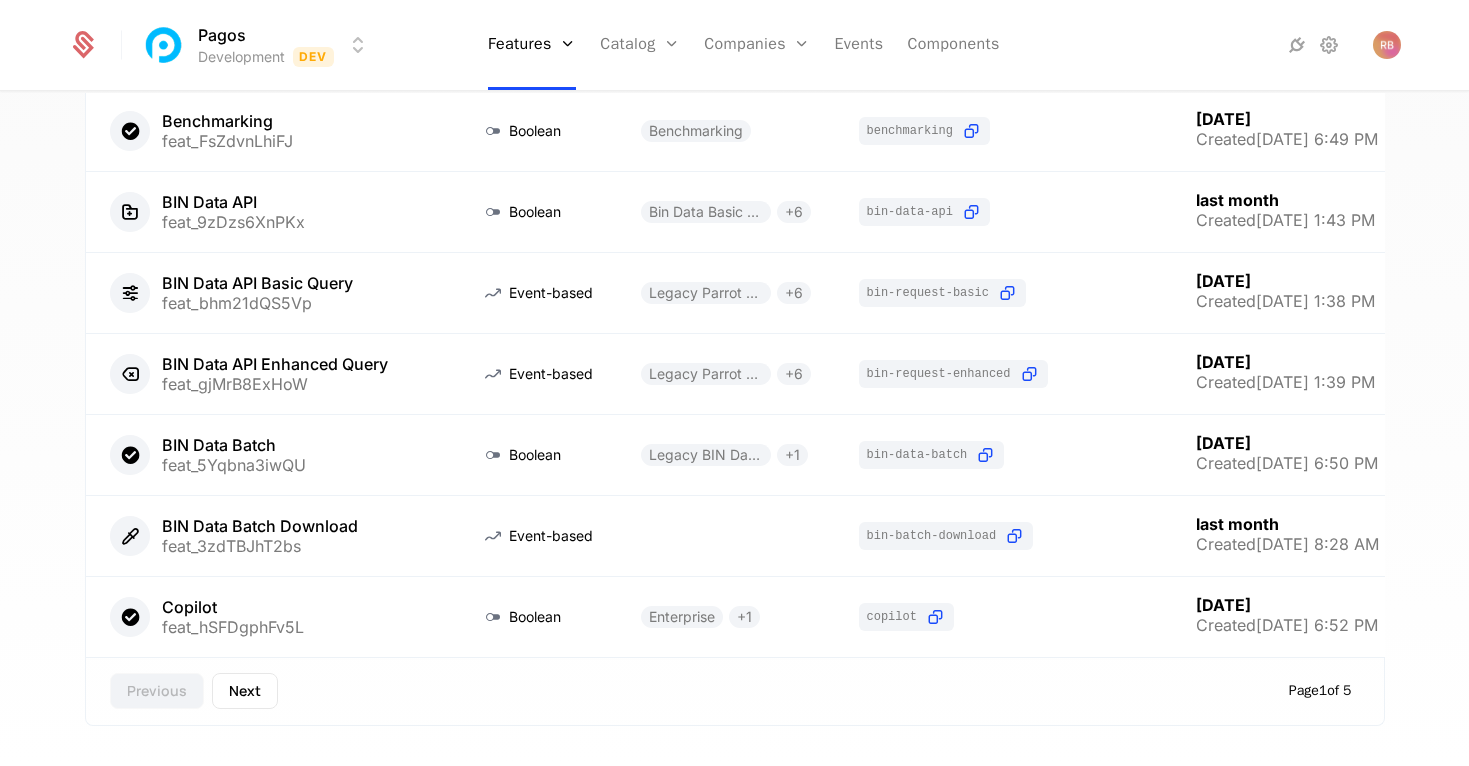 scroll, scrollTop: 431, scrollLeft: 0, axis: vertical 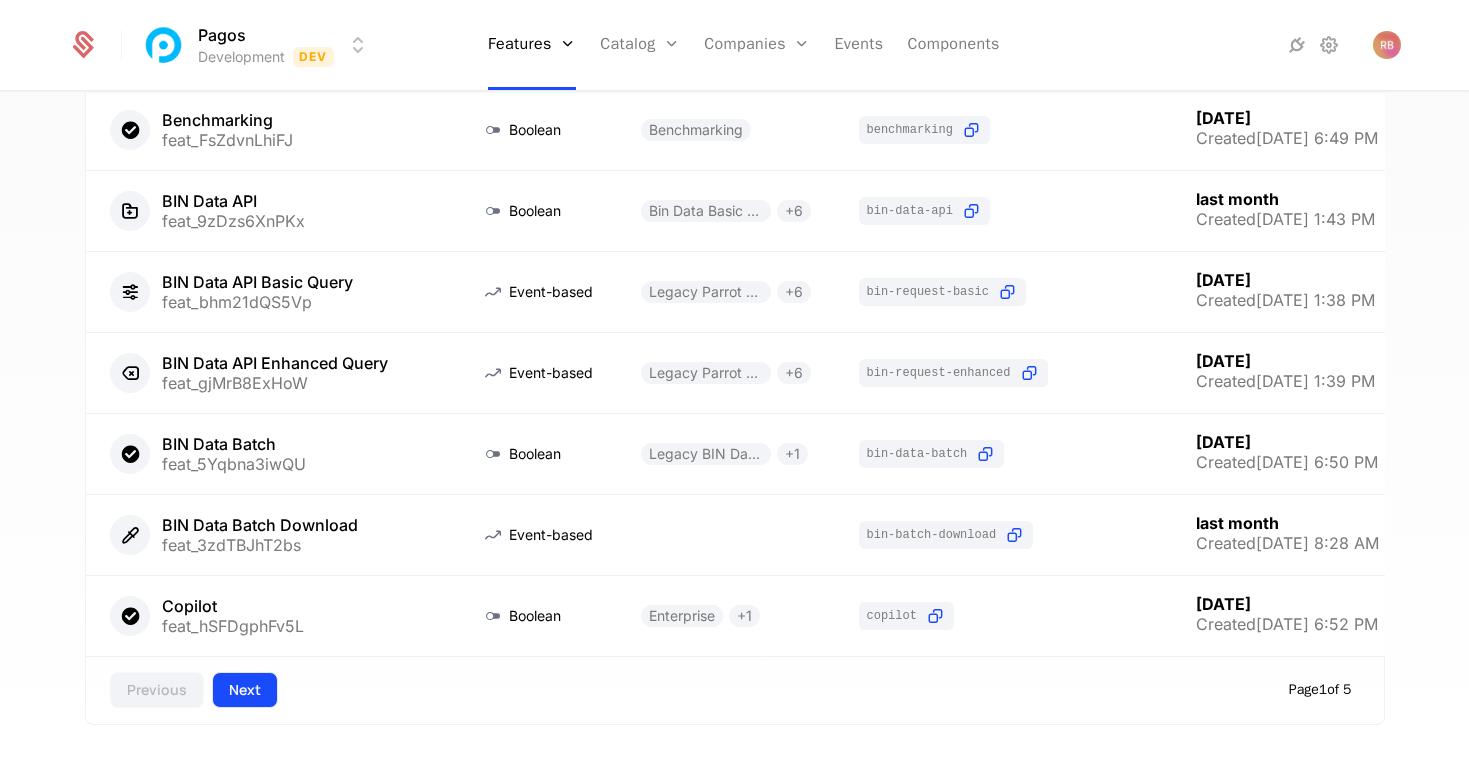 click on "Next" at bounding box center (245, 690) 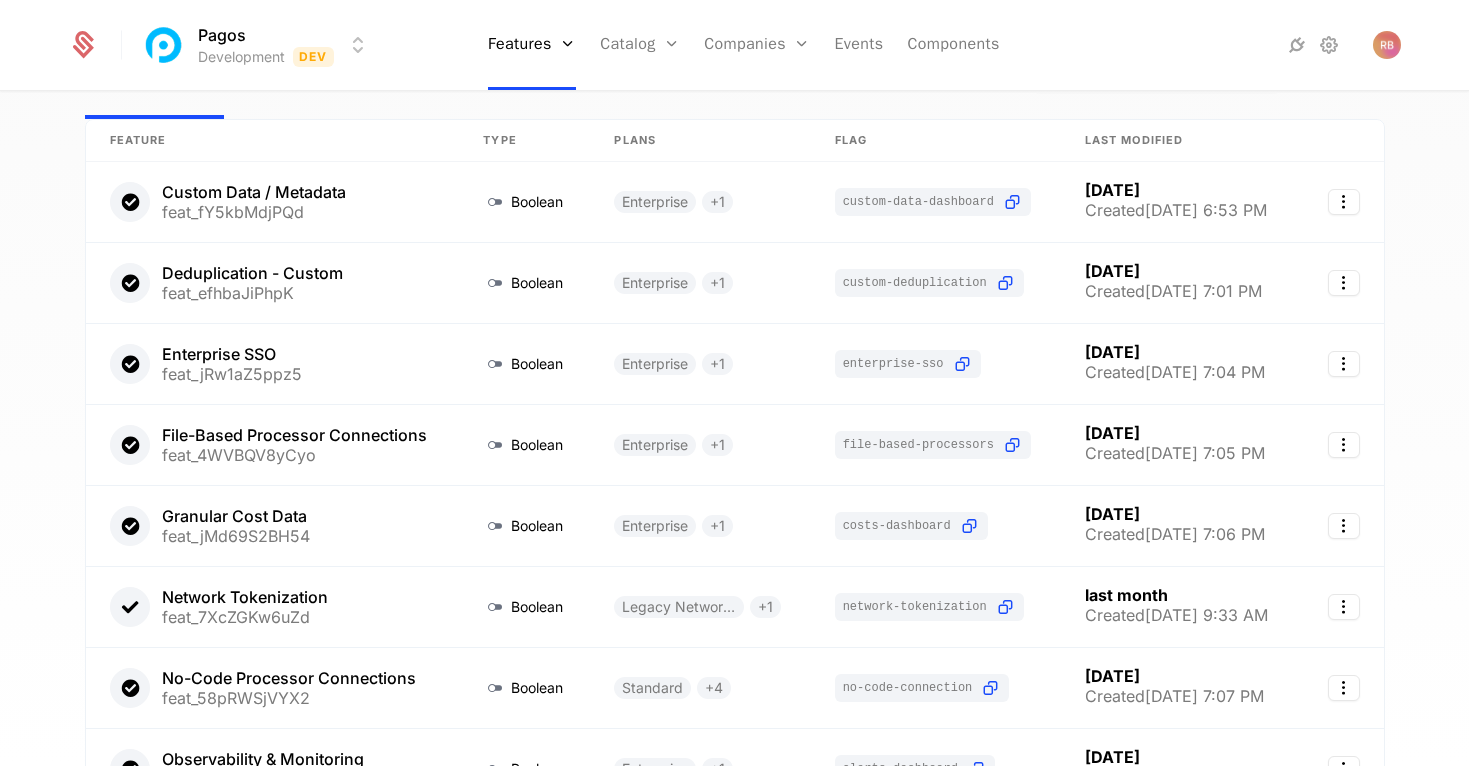 scroll, scrollTop: 108, scrollLeft: 0, axis: vertical 